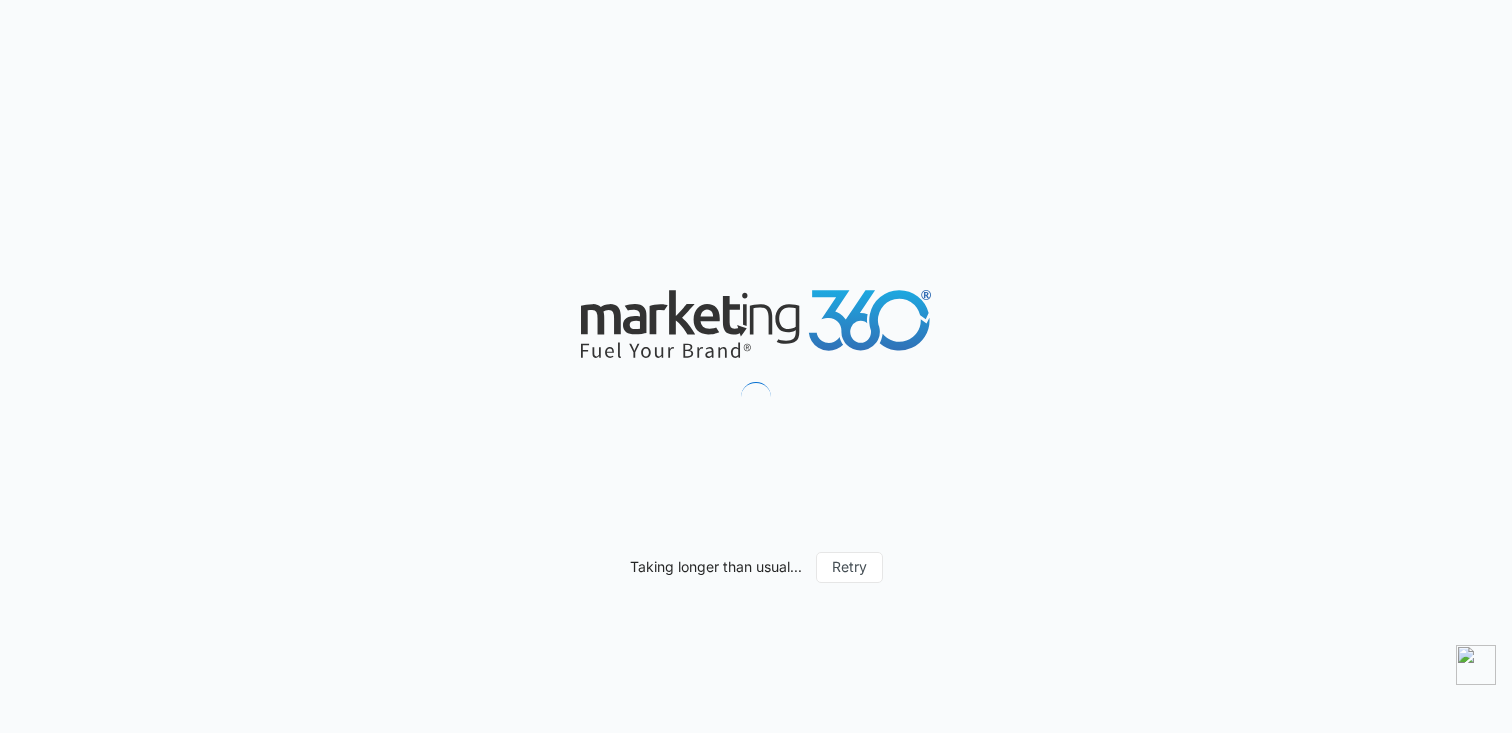 scroll, scrollTop: 0, scrollLeft: 0, axis: both 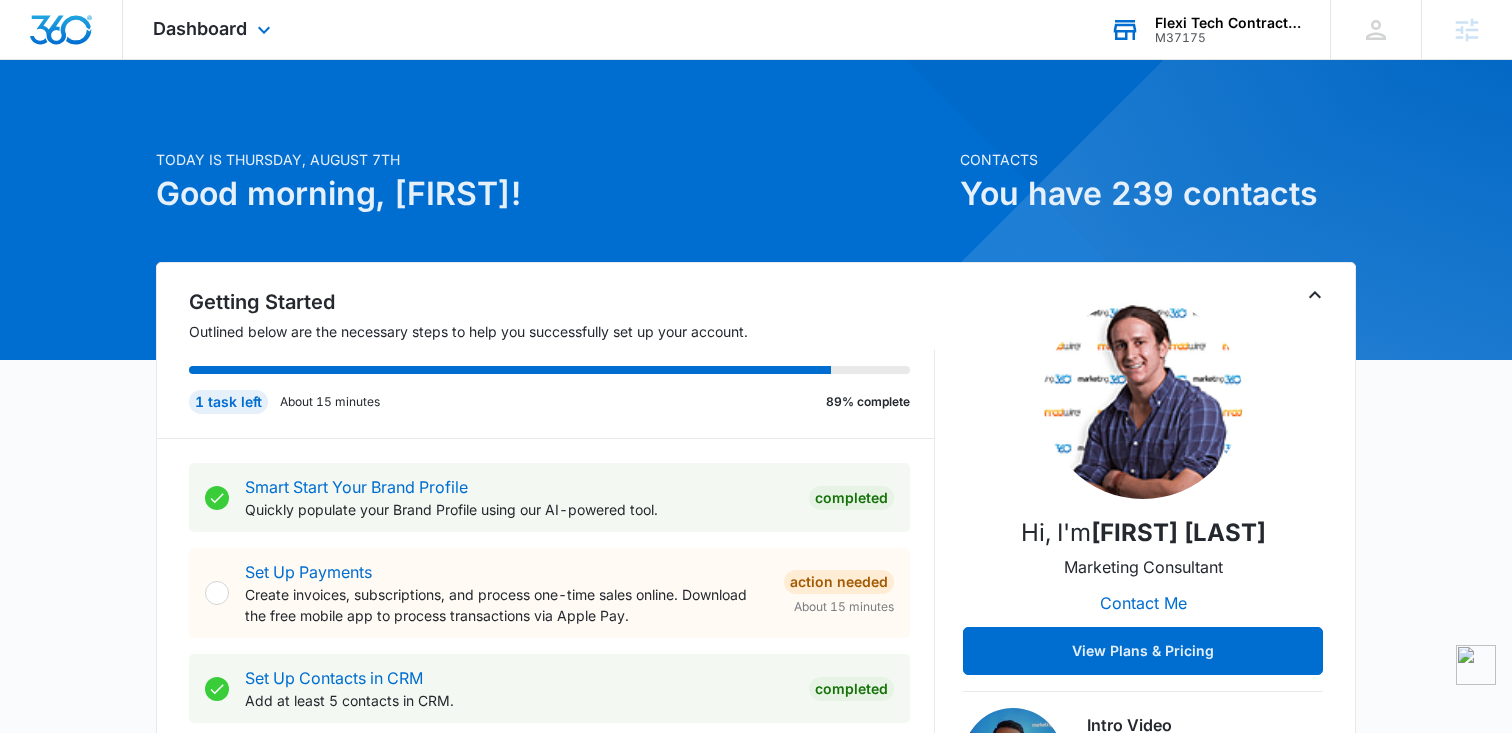 click on "M37175" at bounding box center [1228, 38] 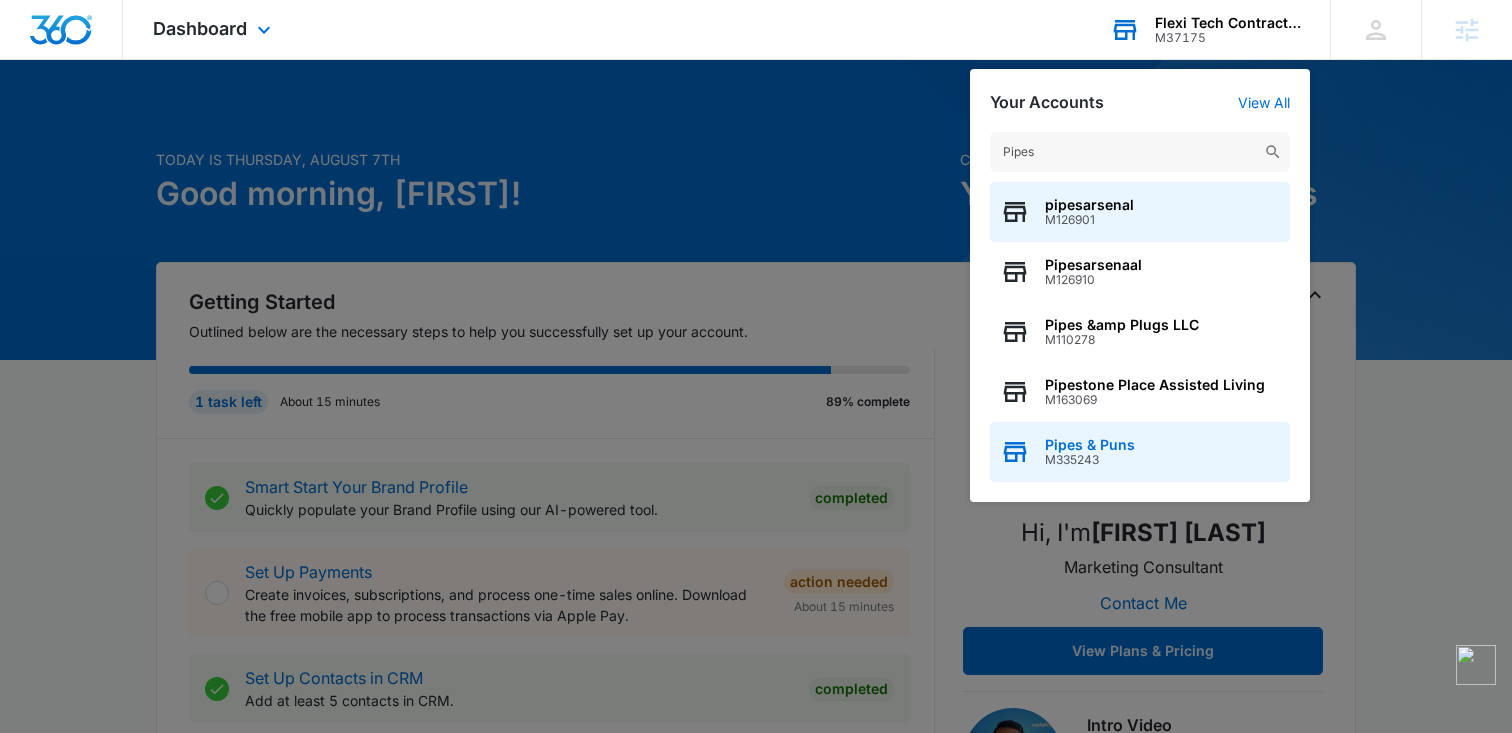 type on "Pipes" 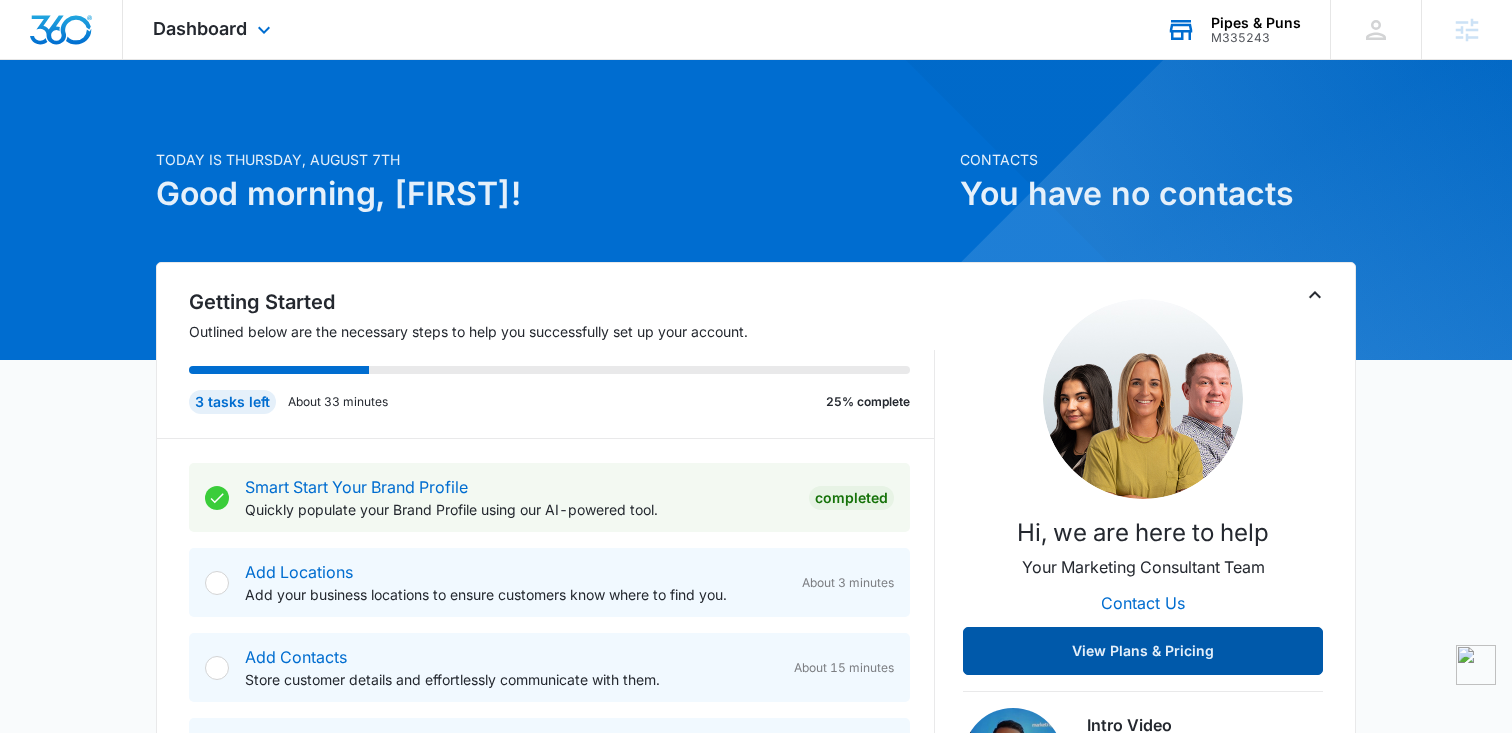 click on "View Plans & Pricing" at bounding box center (1143, 651) 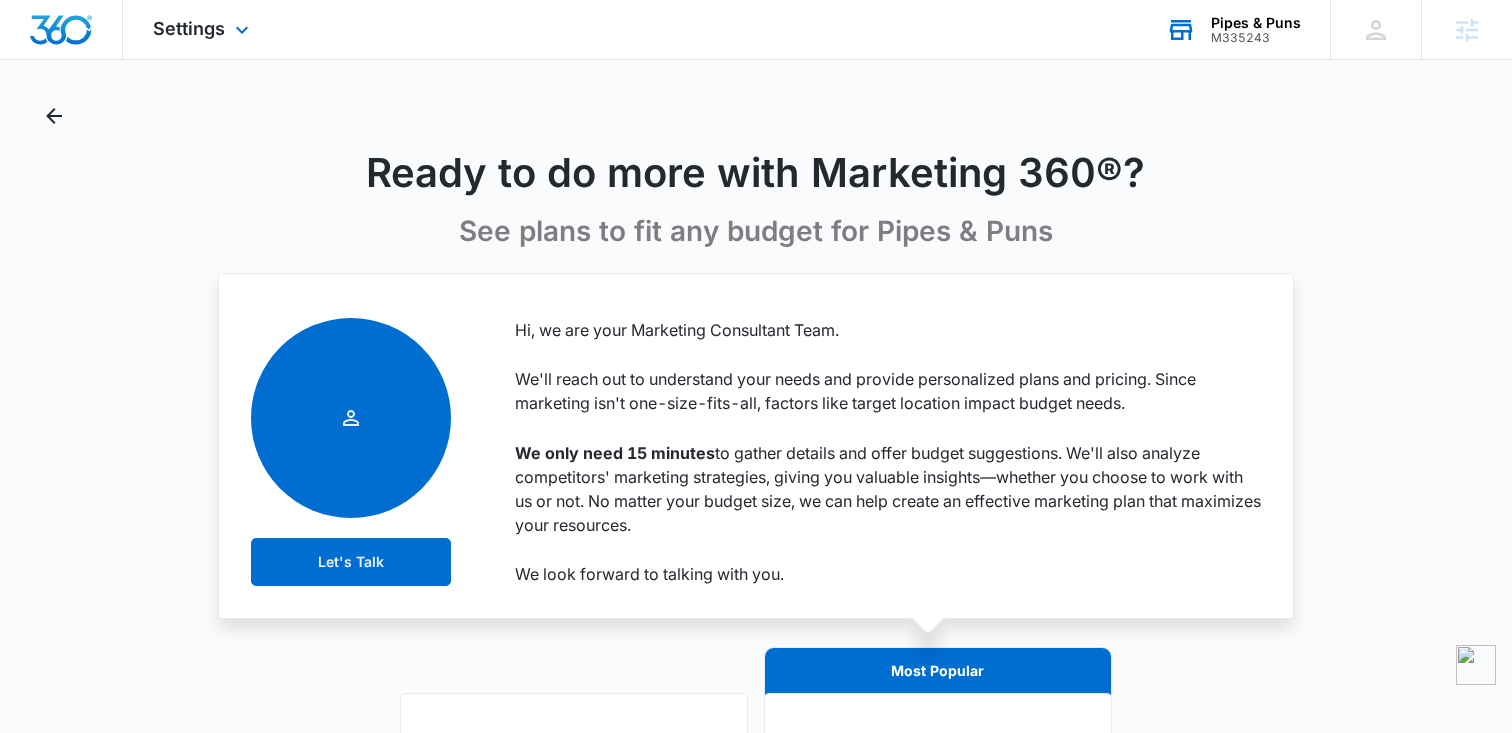 scroll, scrollTop: 0, scrollLeft: 0, axis: both 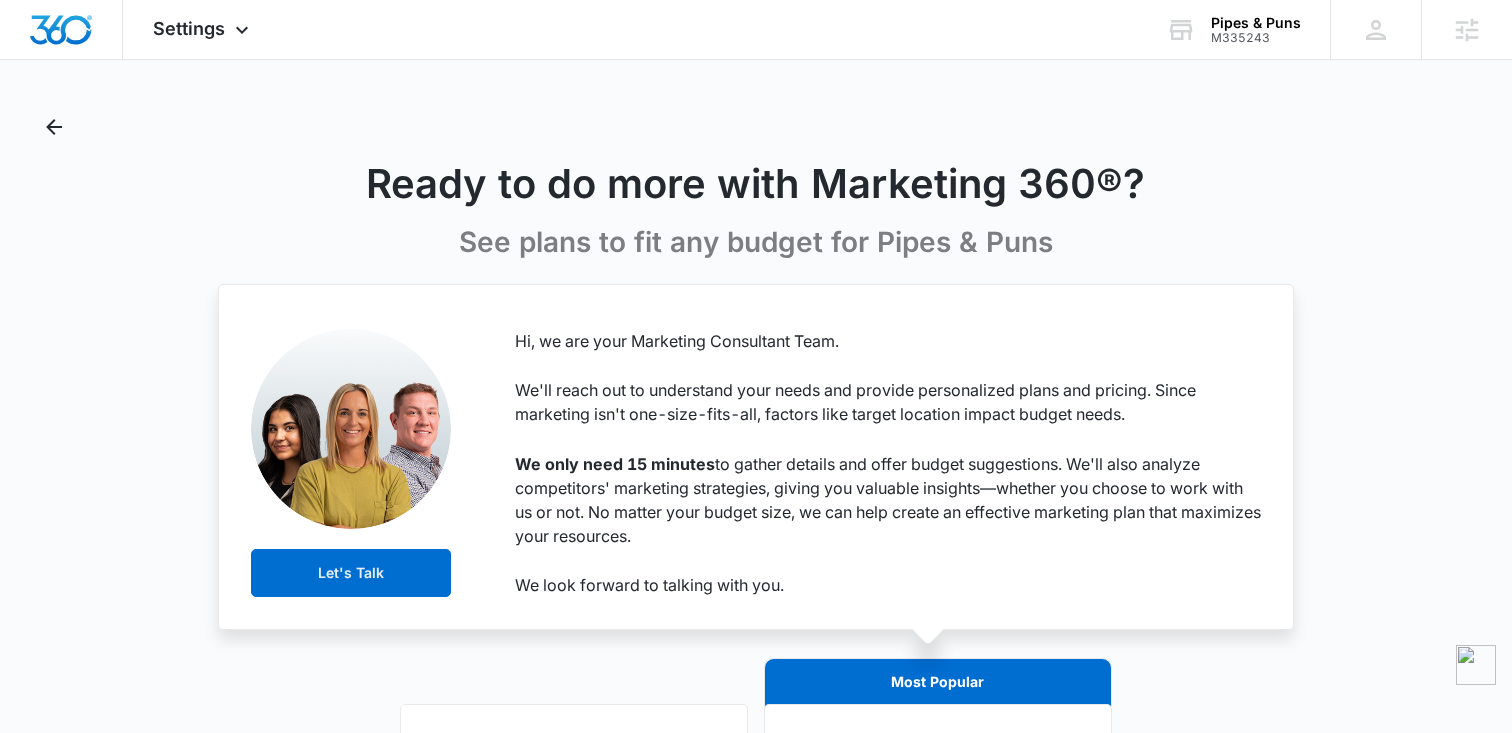 click on "Ready to do more with Marketing 360®?" at bounding box center (756, 184) 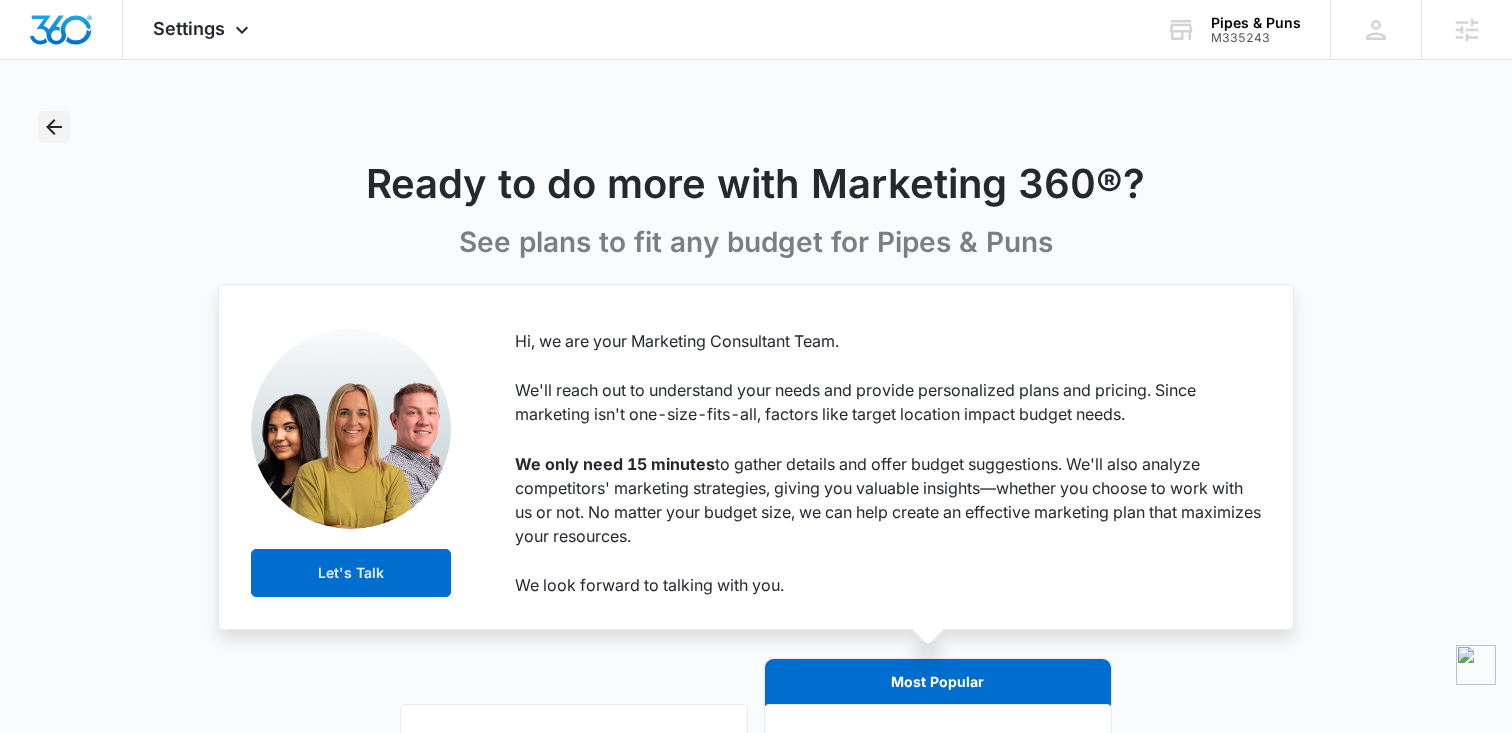 click 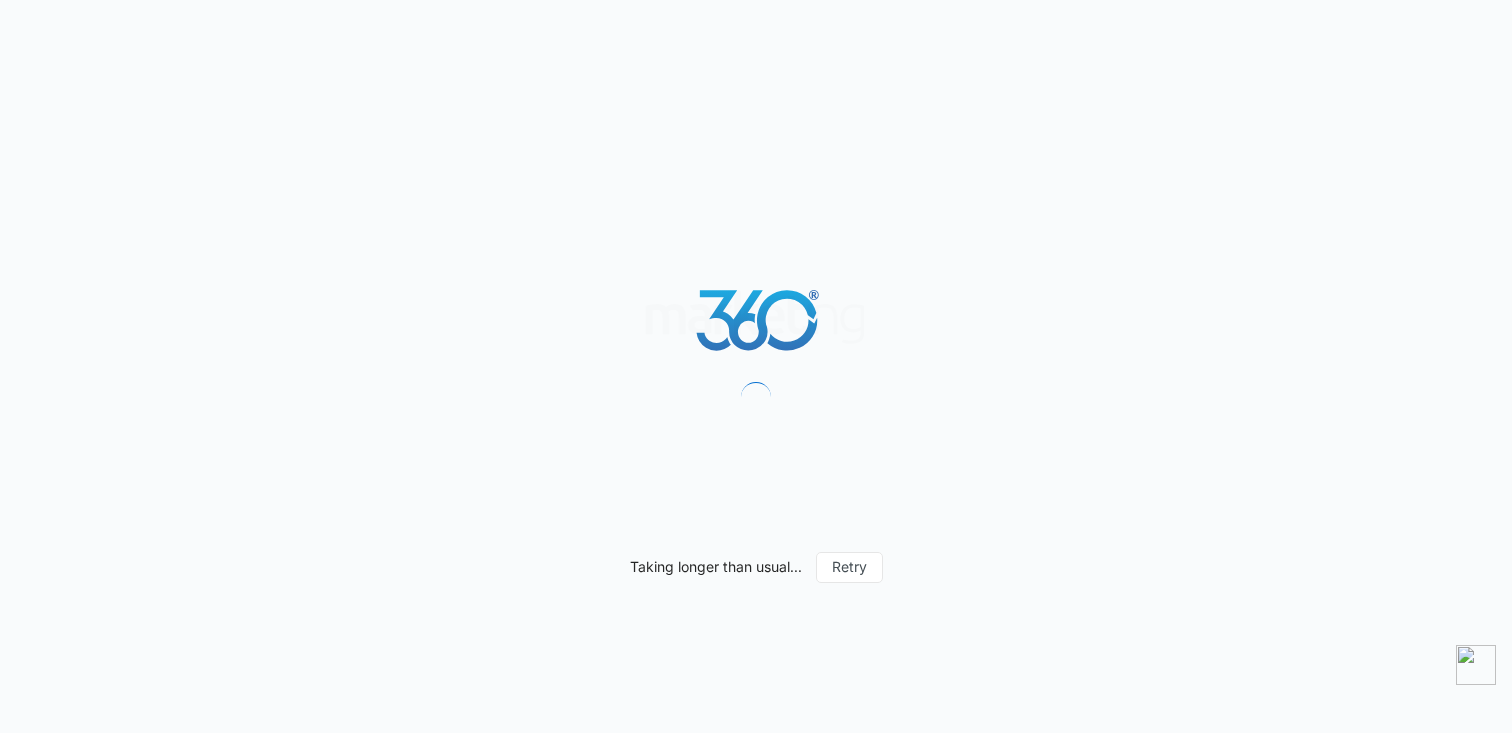scroll, scrollTop: 0, scrollLeft: 0, axis: both 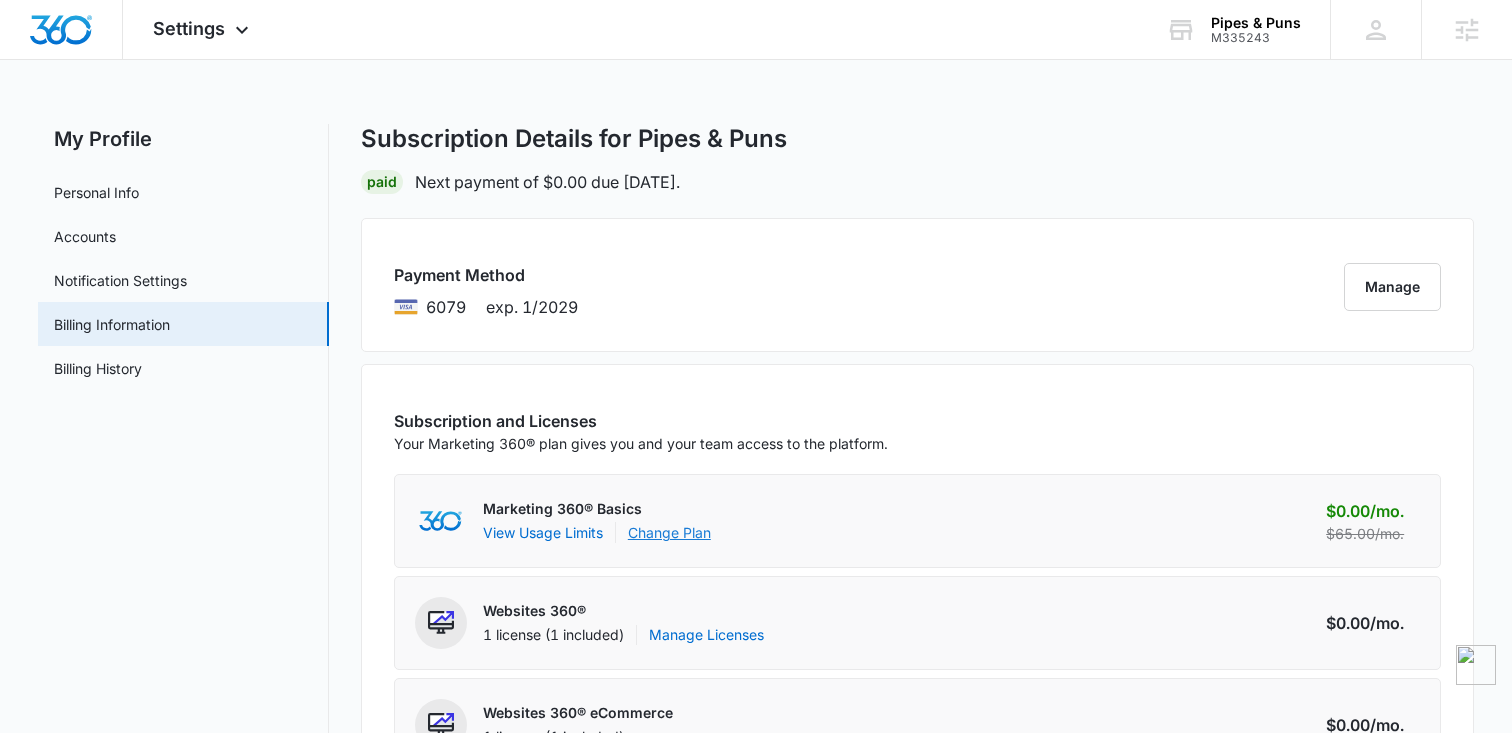 click on "Change Plan" at bounding box center [669, 532] 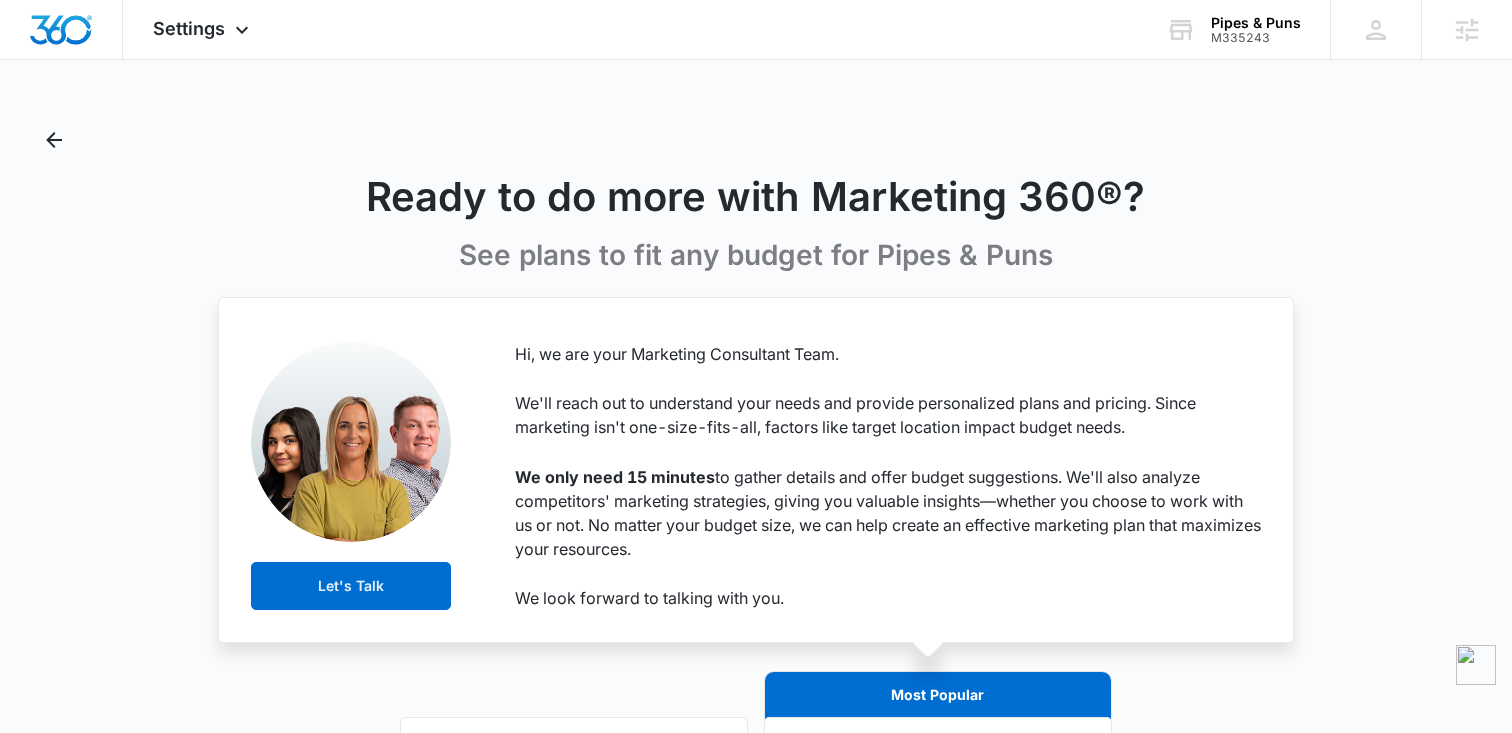 click on "Ready to do more with Marketing 360®? See plans to fit any budget for Pipes & Puns" at bounding box center [756, 198] 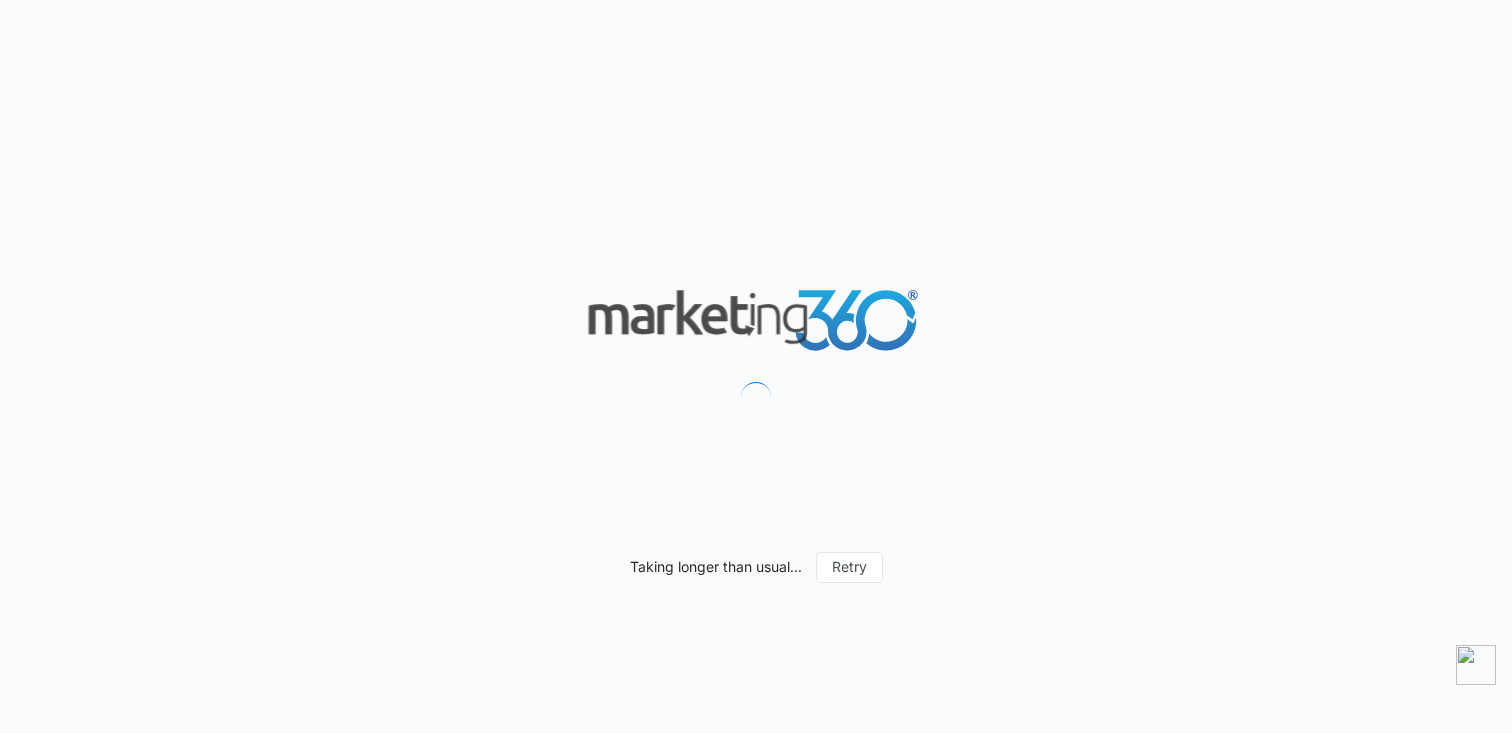 scroll, scrollTop: 0, scrollLeft: 0, axis: both 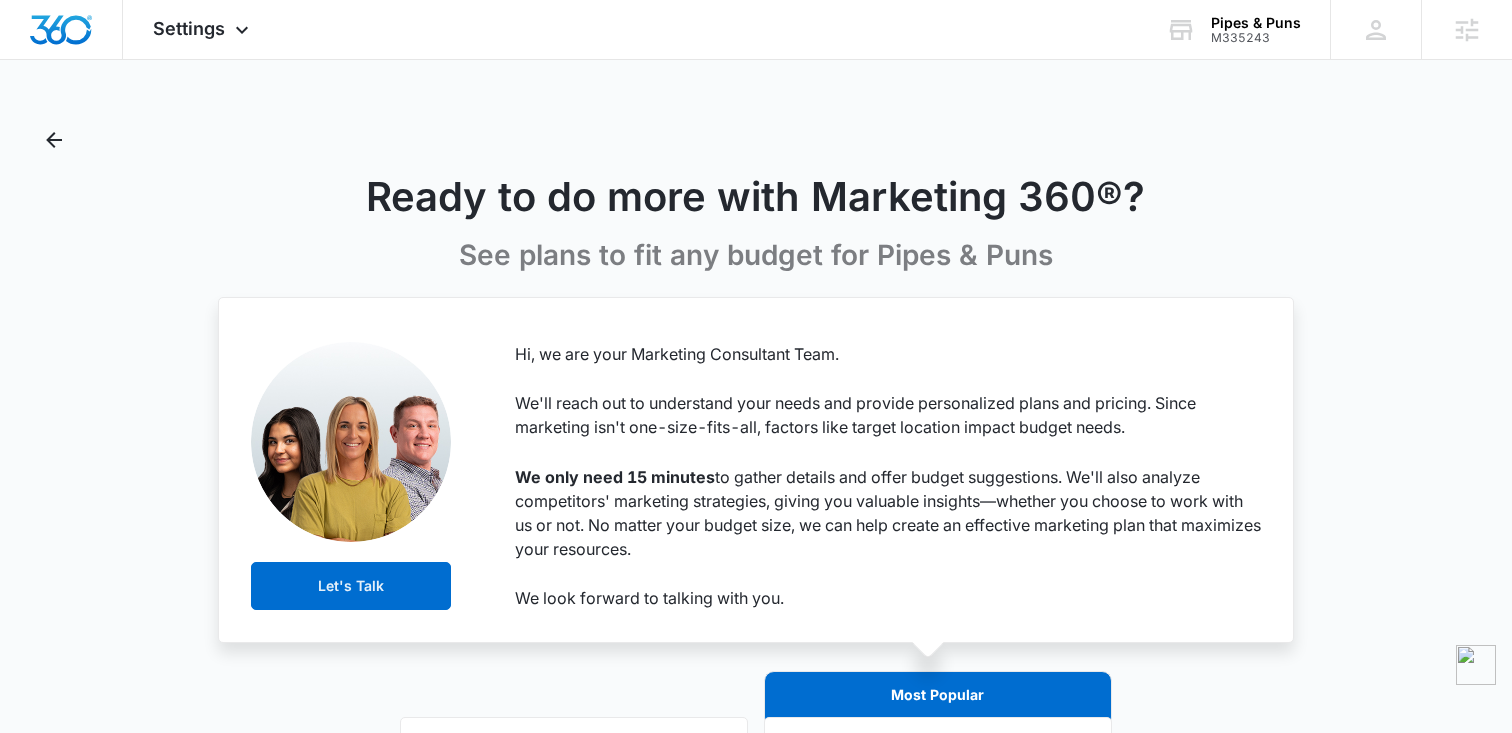 click on "Let's Talk Hi, we are your Marketing Consultant Team. We'll reach out to understand your needs and provide personalized plans and pricing. Since marketing isn't one-size-fits-all, factors like target location impact budget needs. We only need 15 minutes  to gather details and offer budget suggestions. We'll also analyze competitors' marketing strategies, giving you valuable insights—whether you choose to work with us or not. No matter your budget size, we can help create an effective marketing plan that maximizes your resources. We look forward to talking with you." at bounding box center [756, 470] 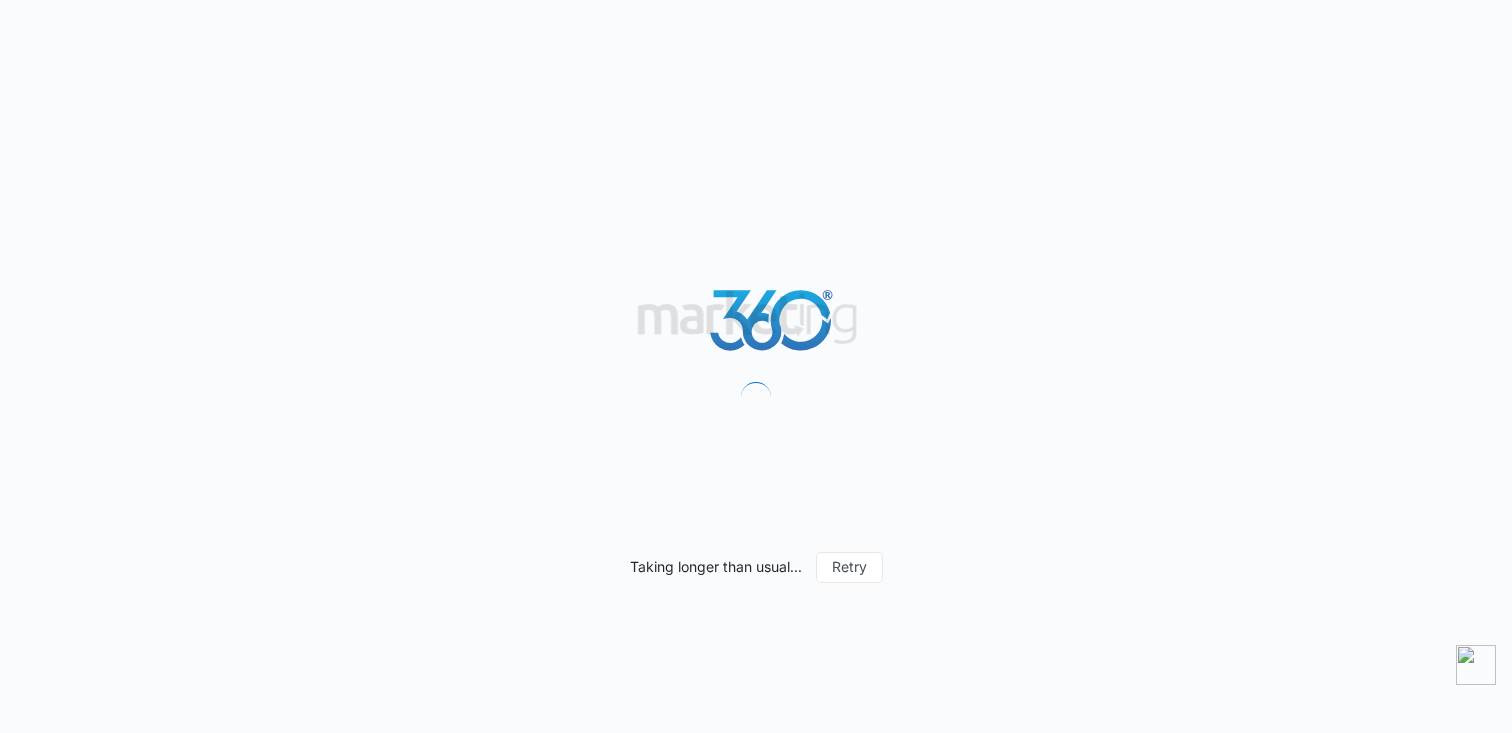 scroll, scrollTop: 0, scrollLeft: 0, axis: both 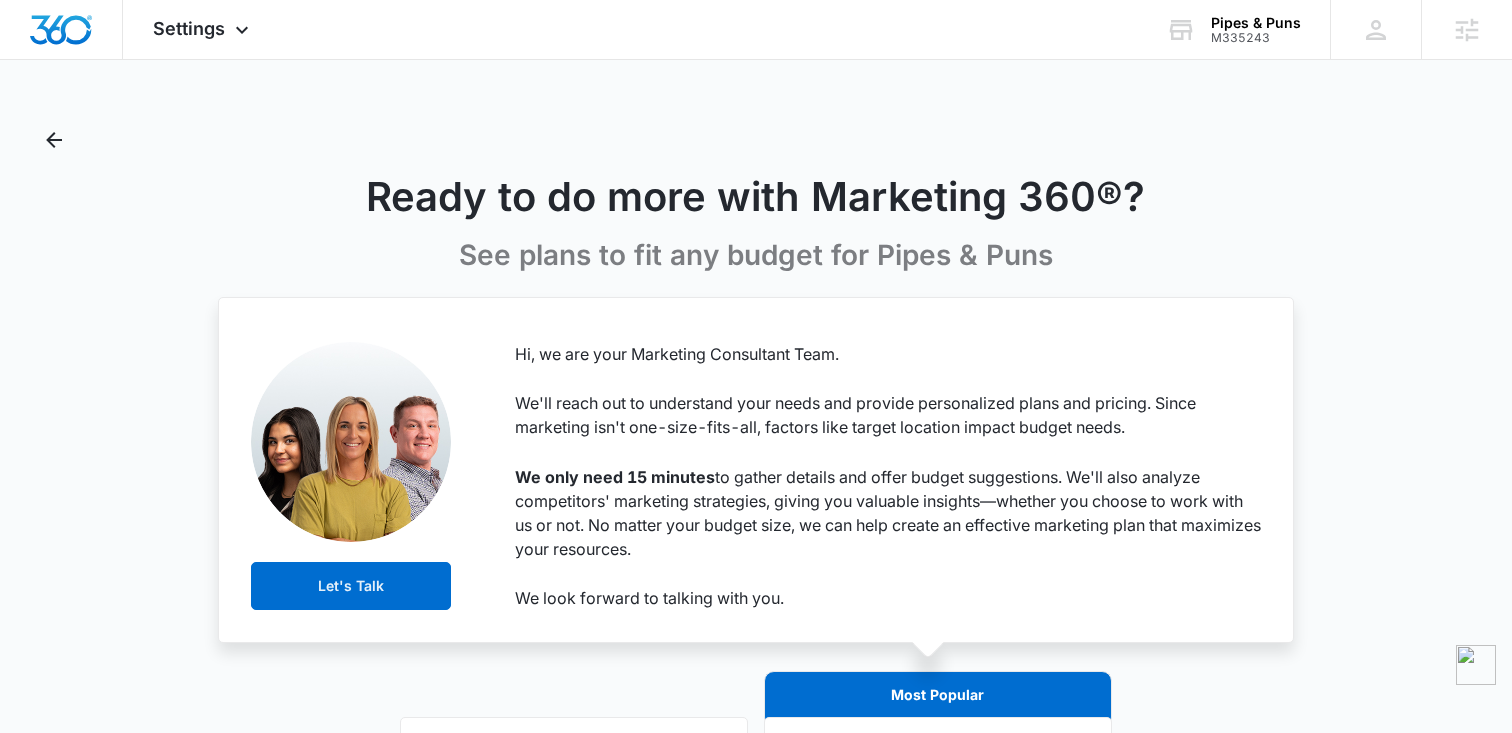 click on "See plans to fit any budget for Pipes & Puns" at bounding box center [756, 255] 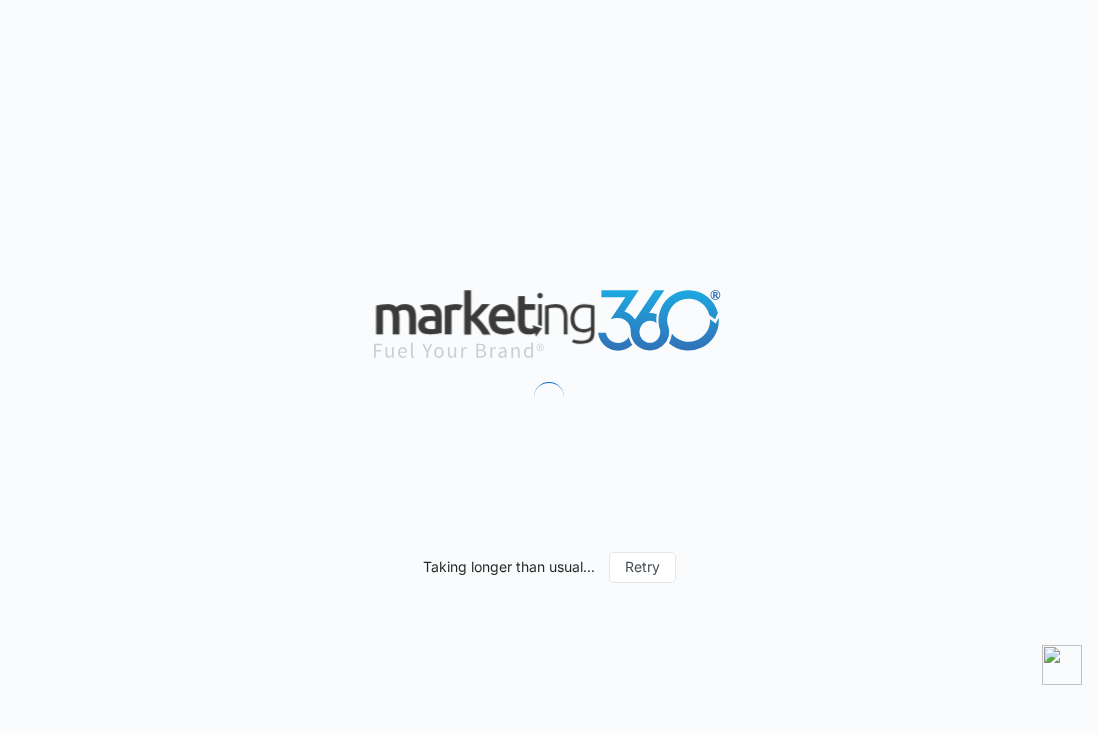 scroll, scrollTop: 0, scrollLeft: 0, axis: both 